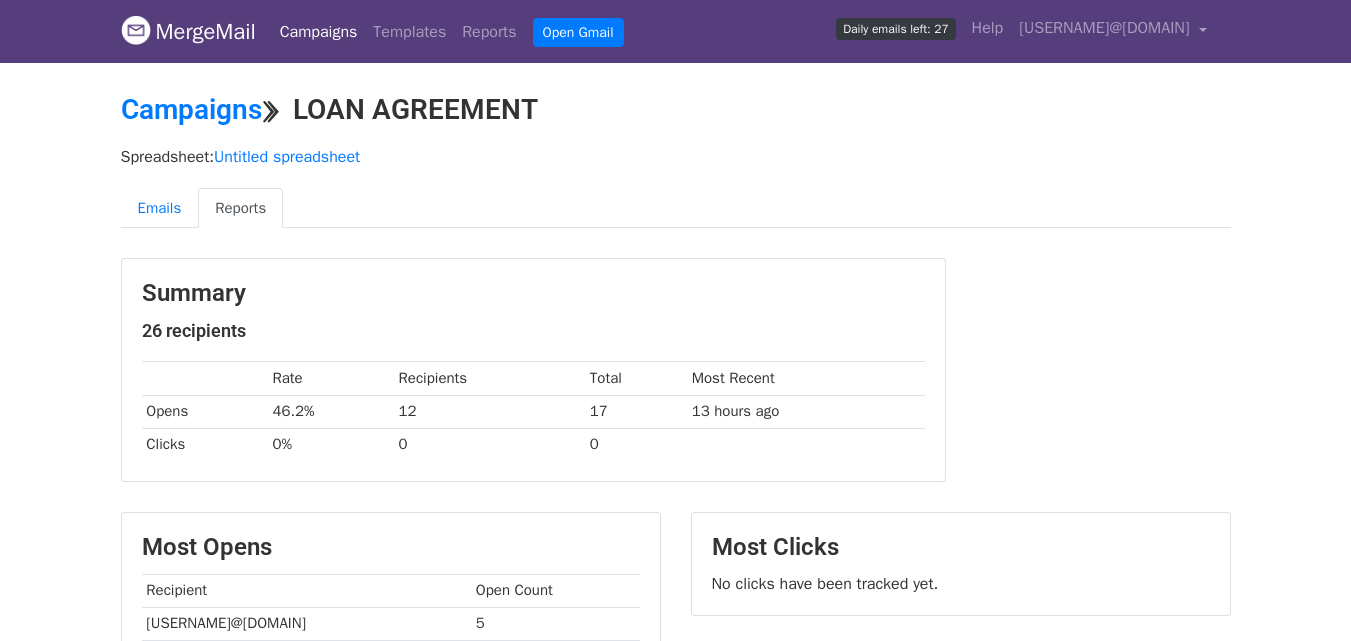 scroll, scrollTop: 0, scrollLeft: 0, axis: both 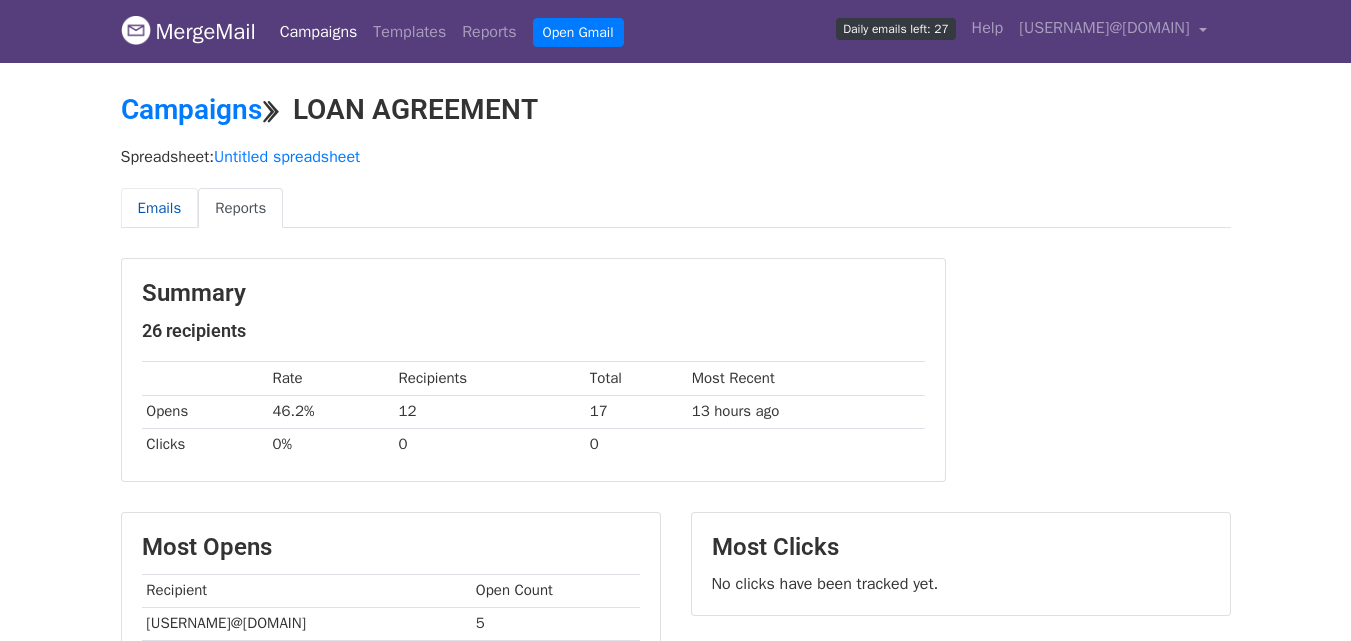click on "Emails" at bounding box center (160, 208) 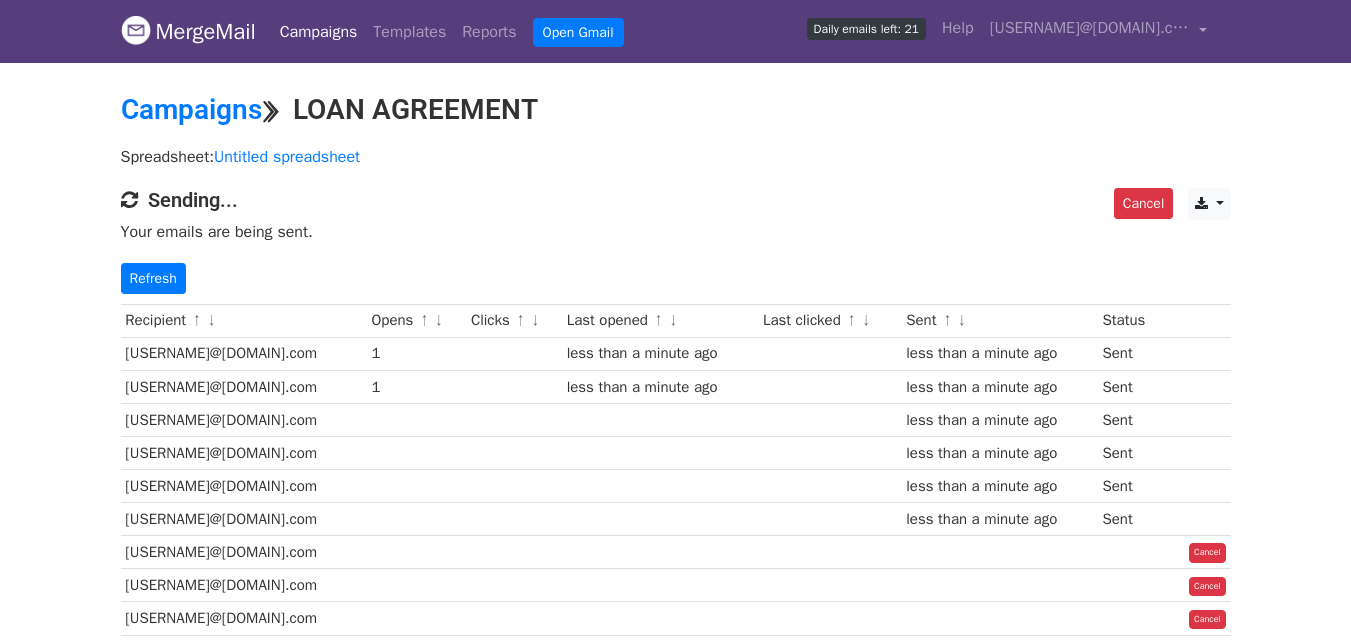 scroll, scrollTop: 0, scrollLeft: 0, axis: both 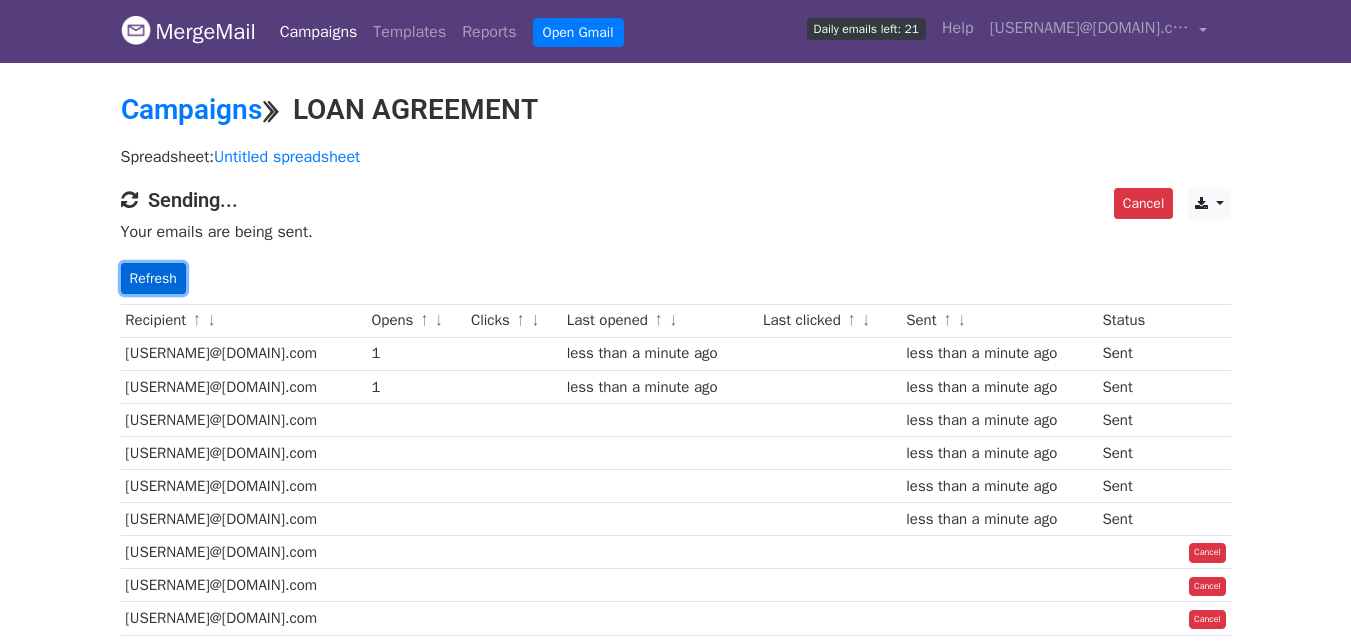 click on "Refresh" at bounding box center (153, 278) 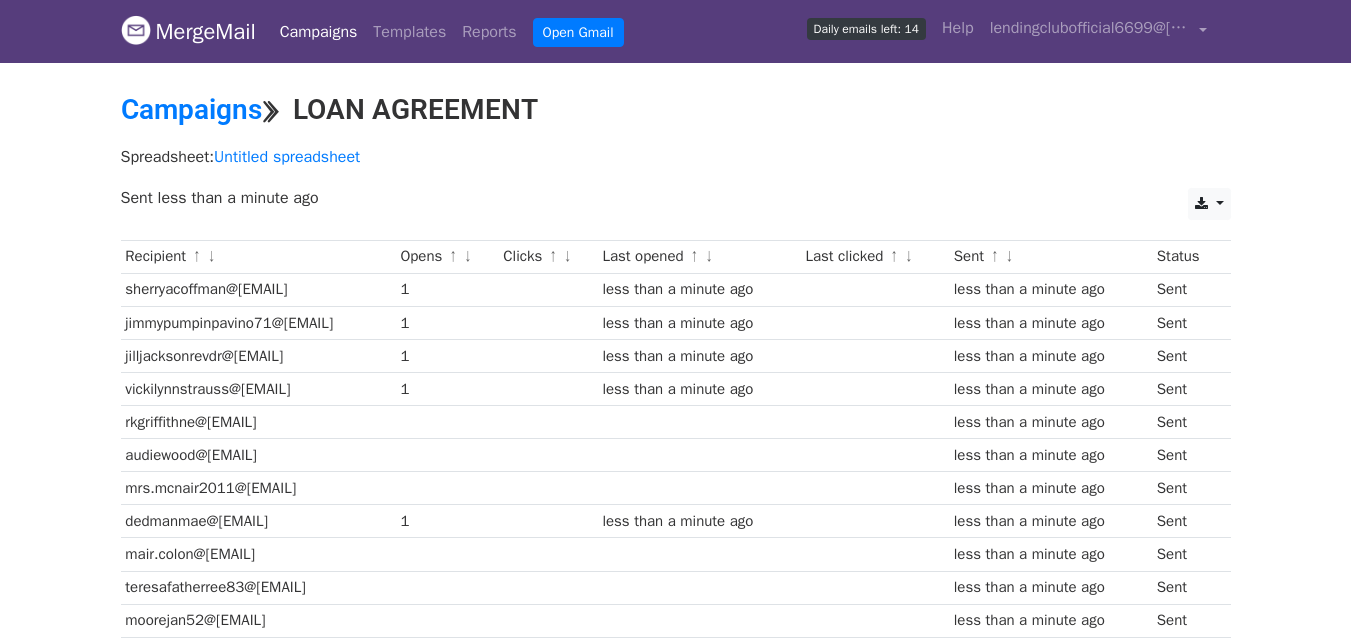 scroll, scrollTop: 0, scrollLeft: 0, axis: both 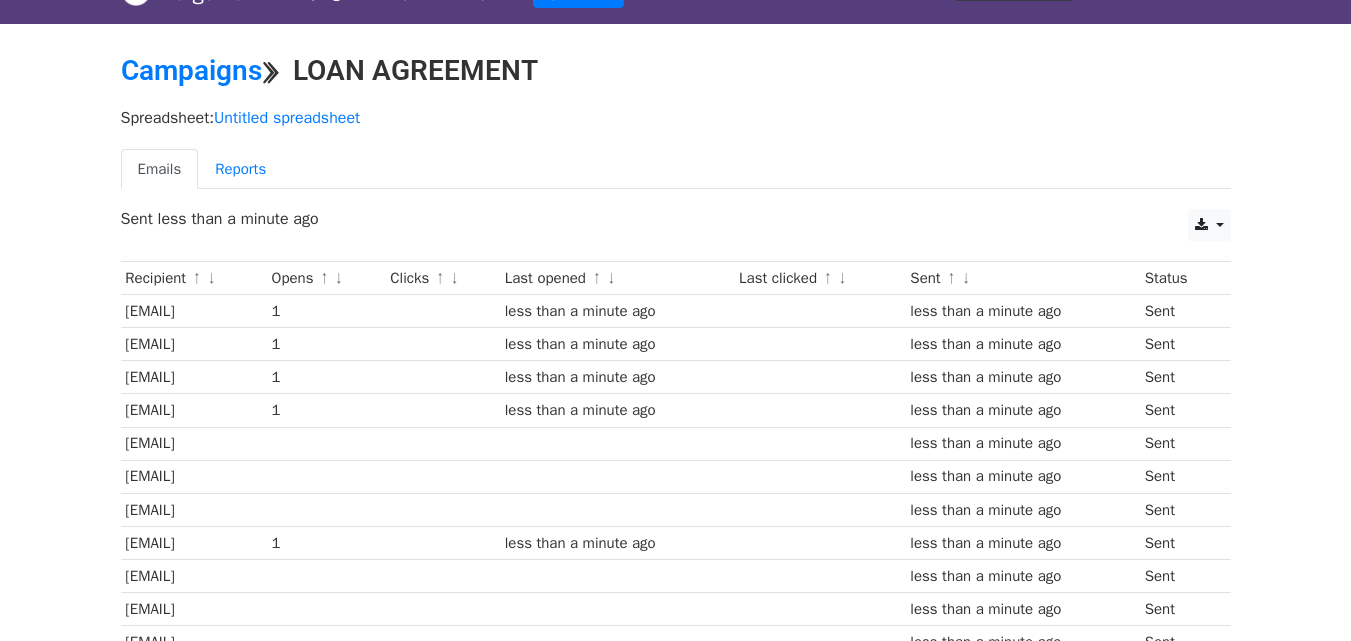 drag, startPoint x: 1358, startPoint y: 312, endPoint x: 1331, endPoint y: 337, distance: 36.796738 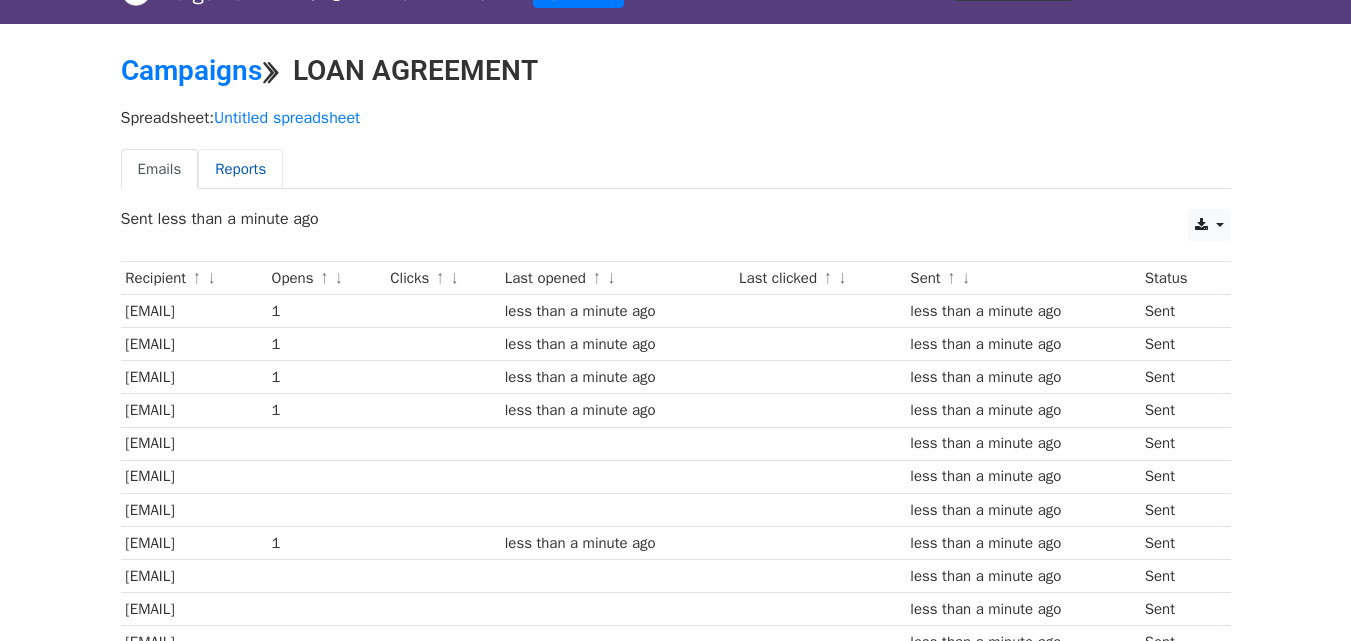 click on "Reports" at bounding box center (240, 169) 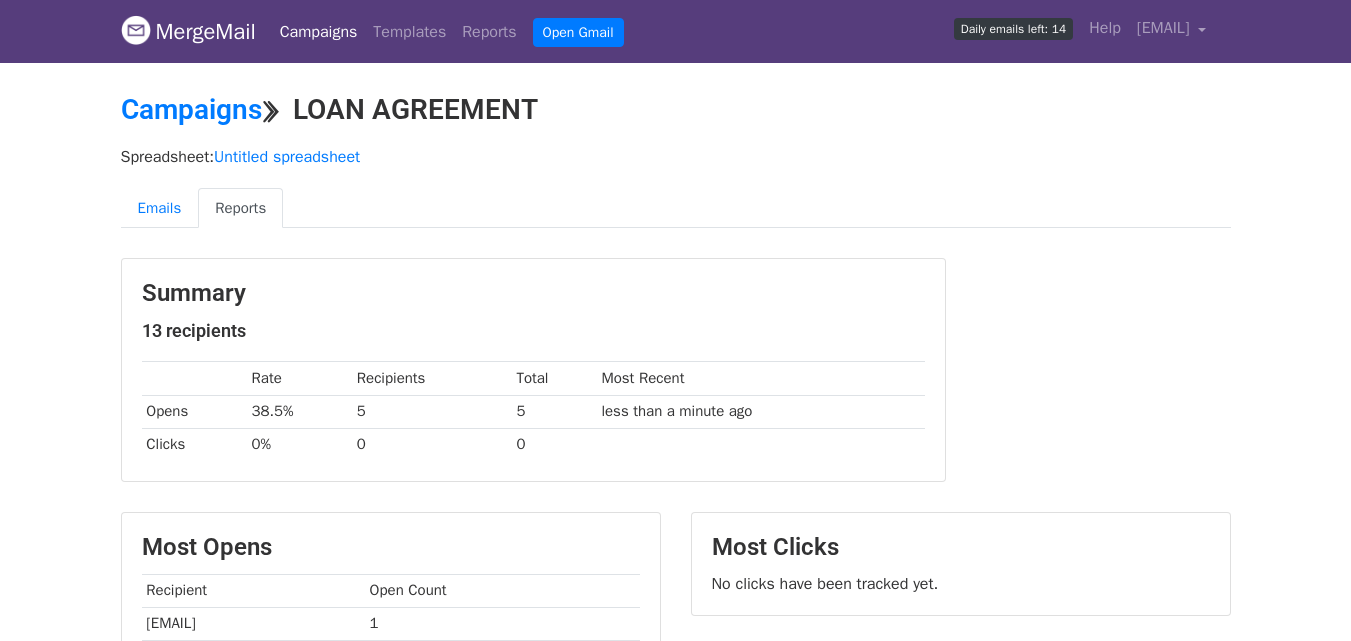 scroll, scrollTop: 0, scrollLeft: 0, axis: both 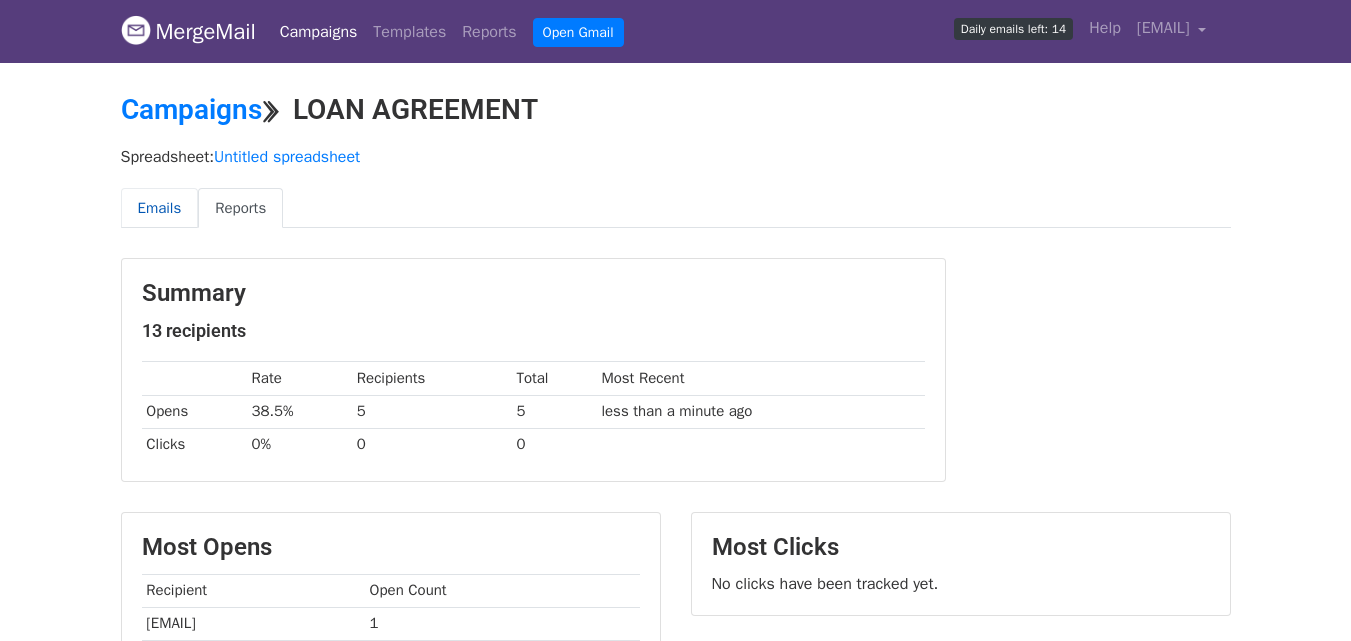 click on "Emails" at bounding box center (160, 208) 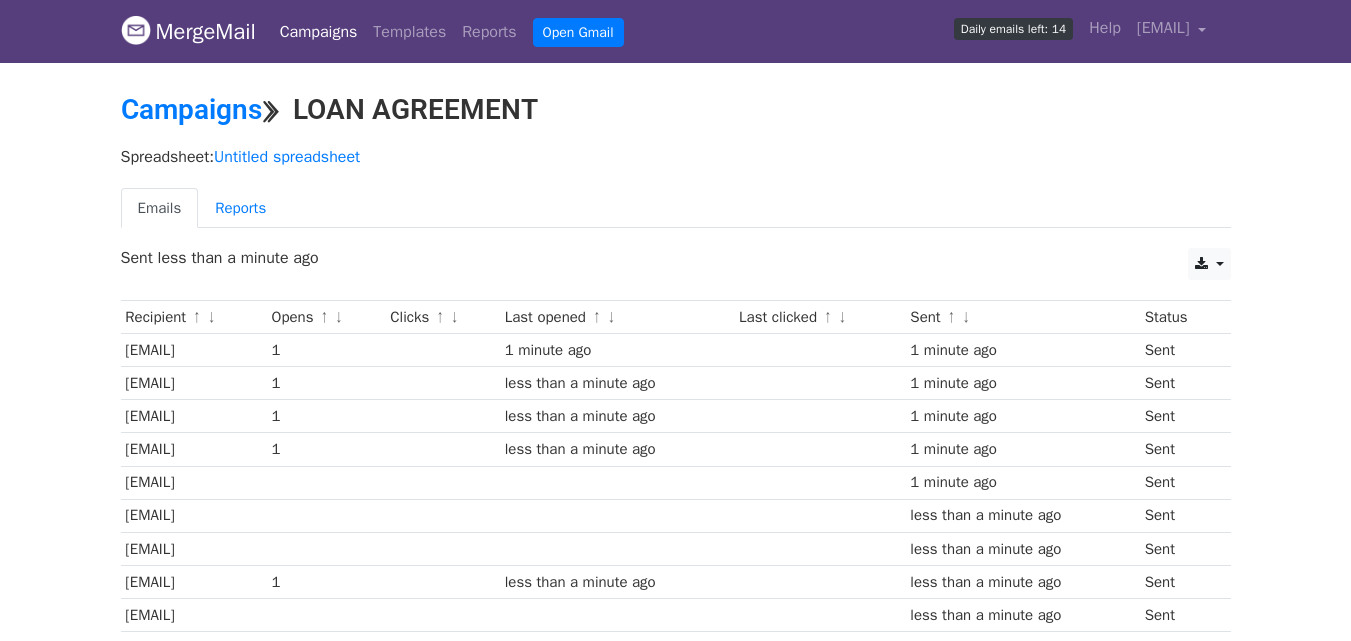 scroll, scrollTop: 0, scrollLeft: 0, axis: both 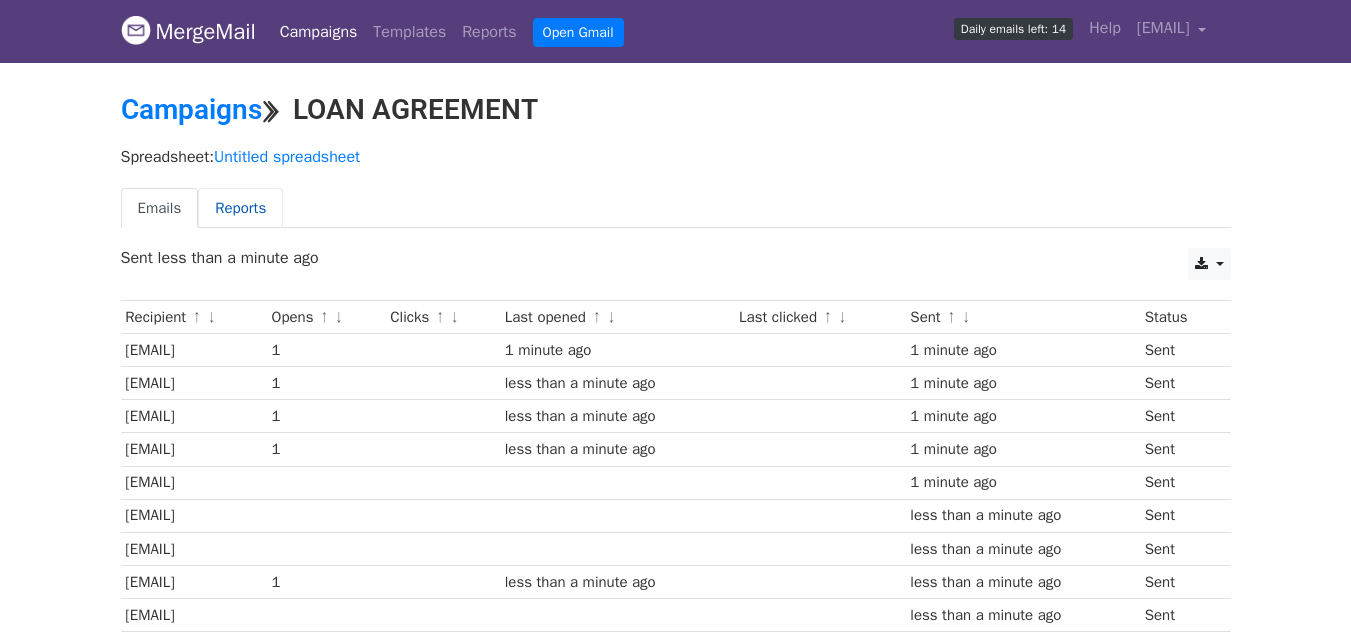 click on "Reports" at bounding box center [240, 208] 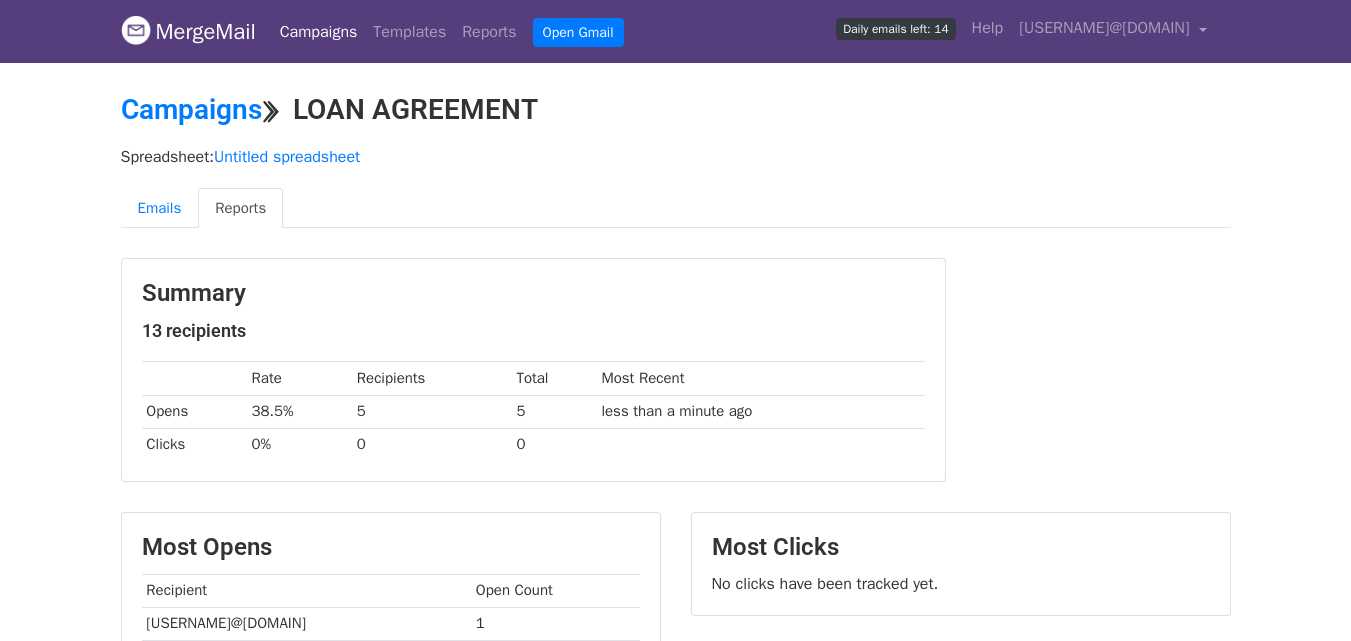scroll, scrollTop: 0, scrollLeft: 0, axis: both 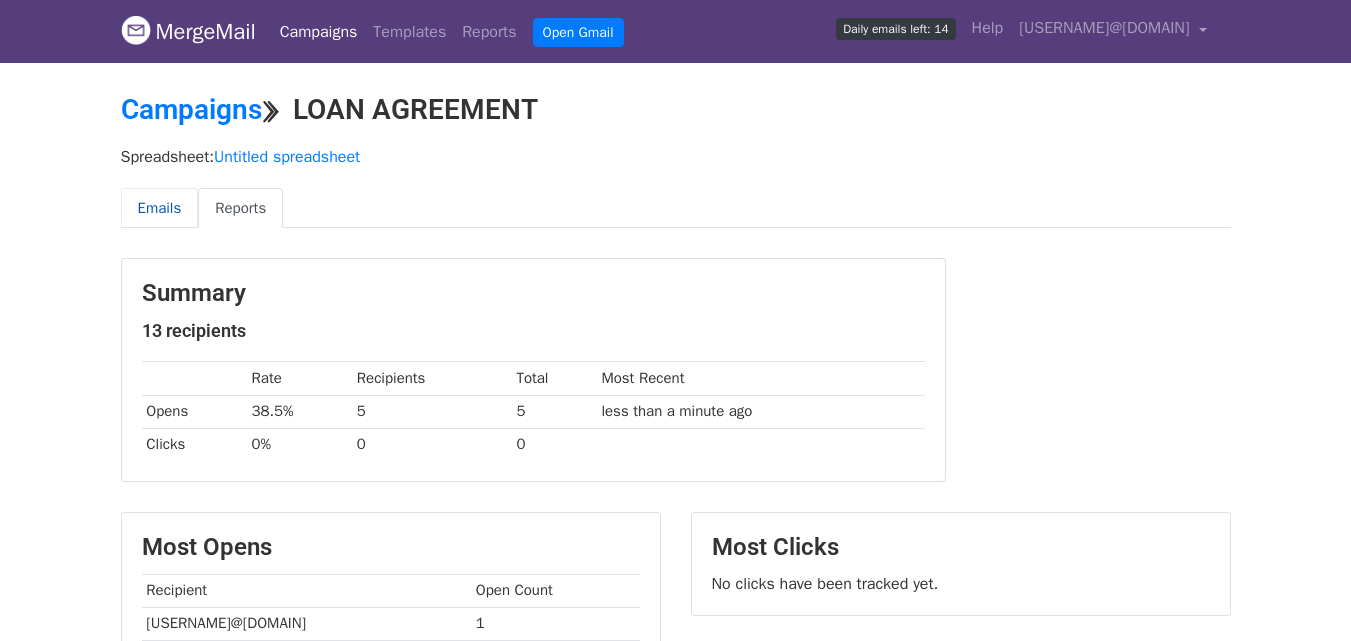 click on "Emails" at bounding box center [160, 208] 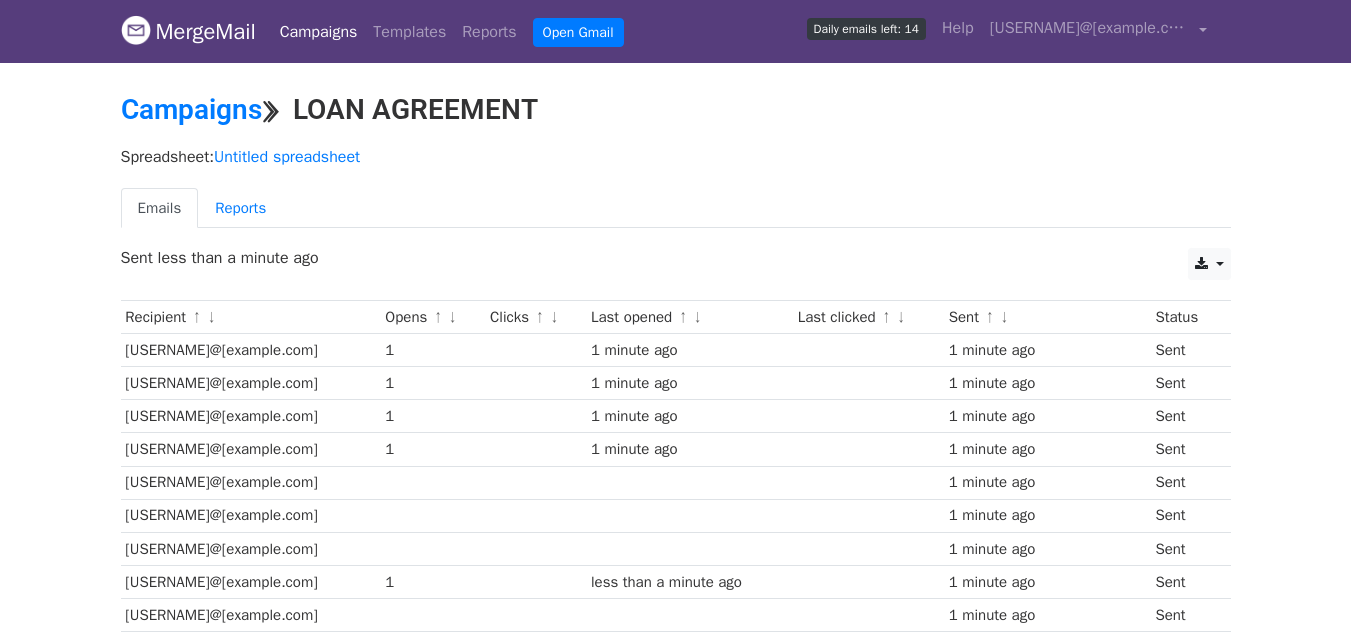 scroll, scrollTop: 0, scrollLeft: 0, axis: both 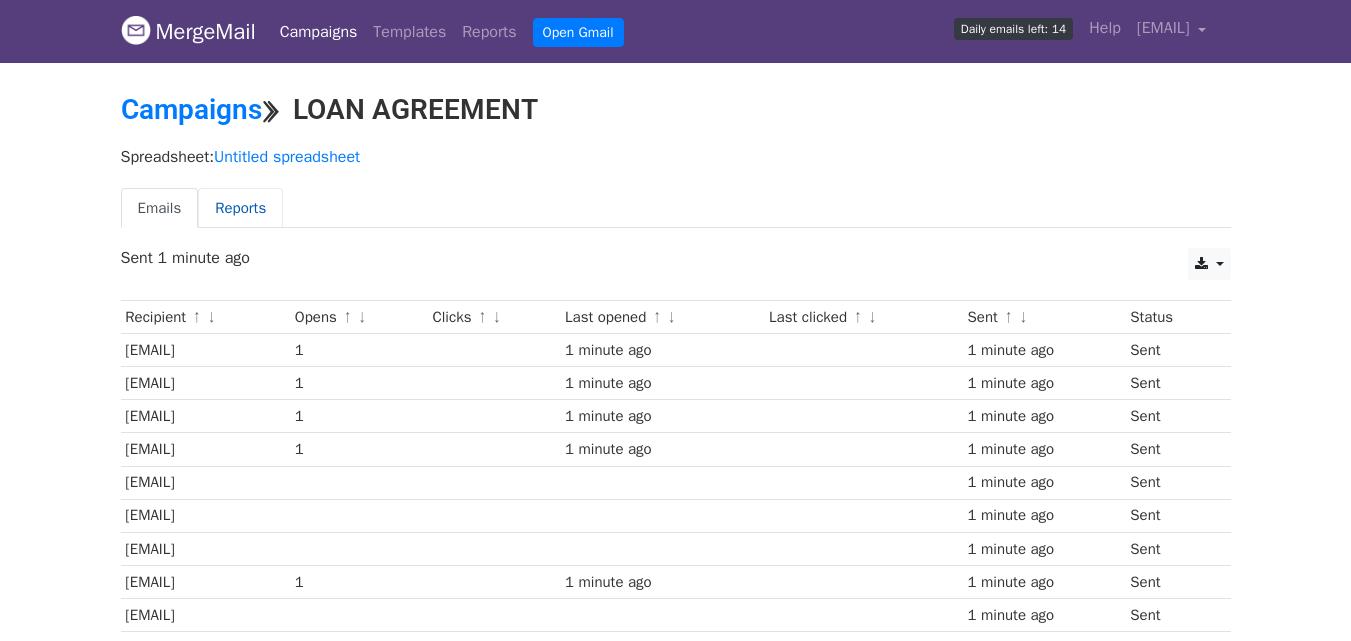 click on "Reports" at bounding box center (240, 208) 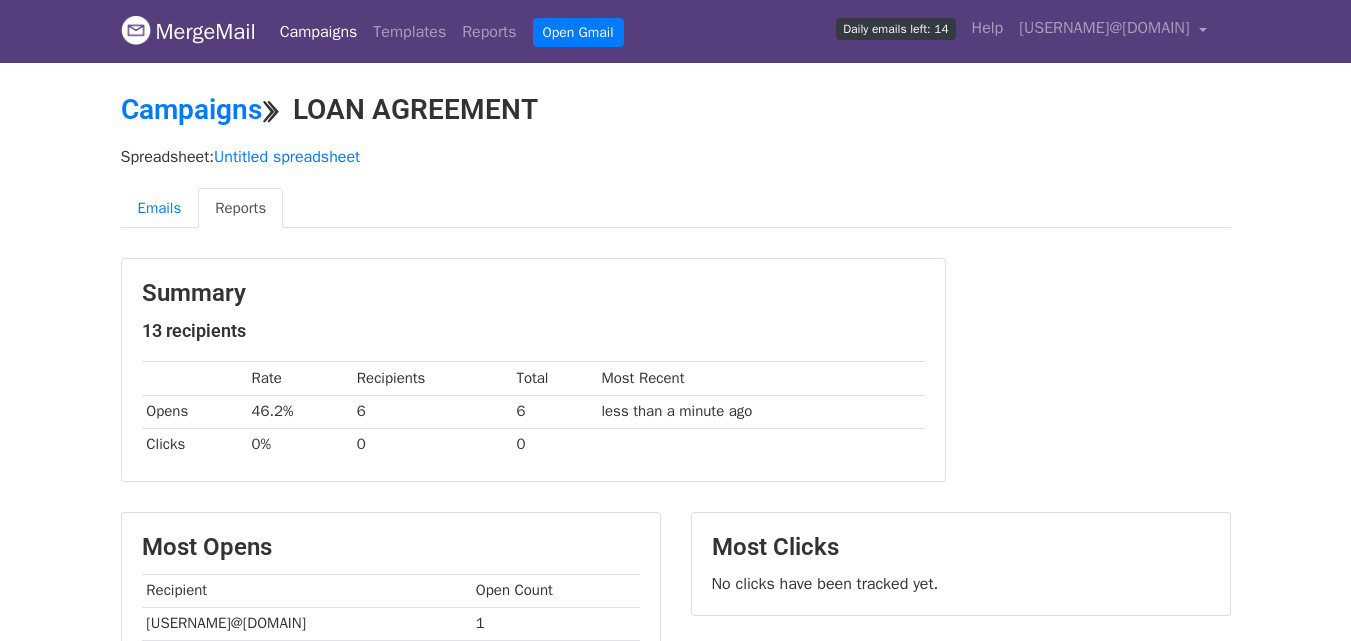 scroll, scrollTop: 0, scrollLeft: 0, axis: both 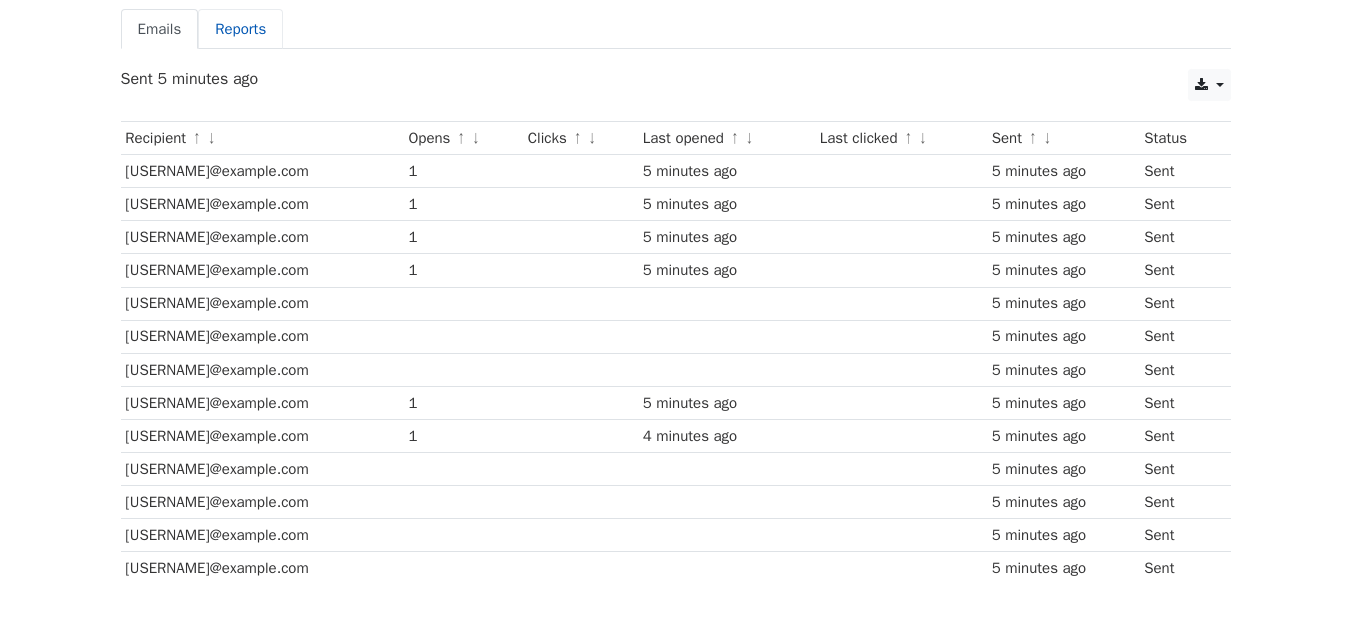 click on "Reports" at bounding box center [240, 29] 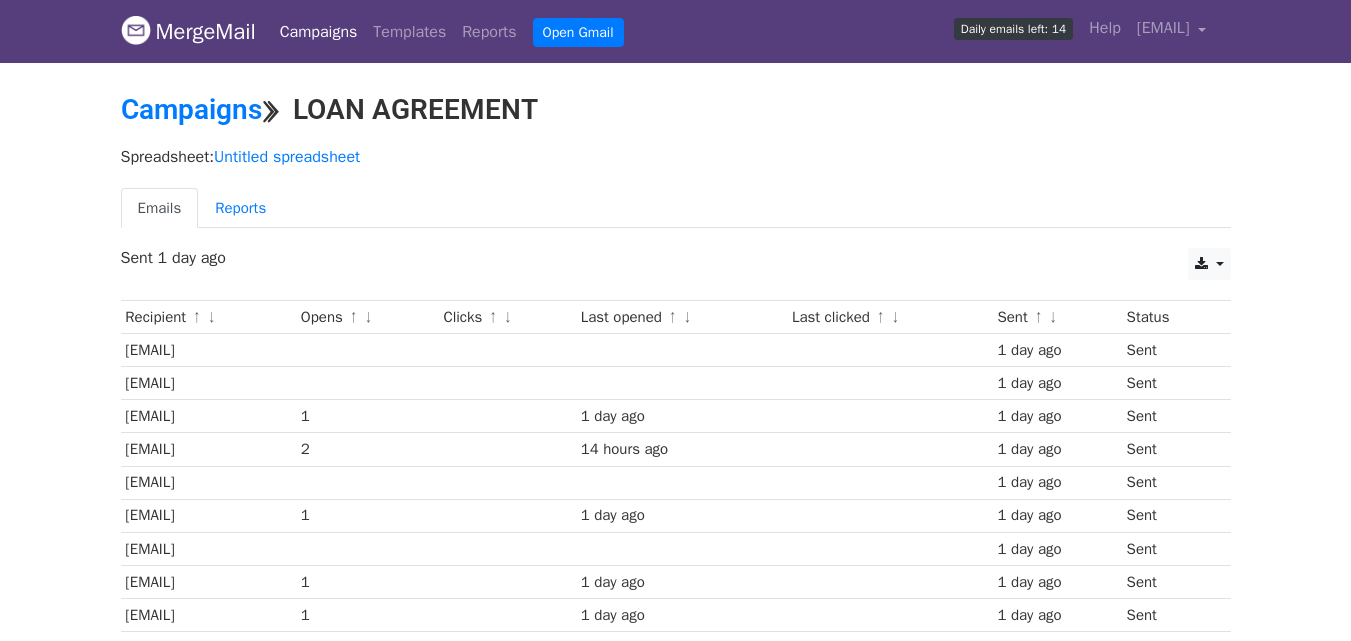 scroll, scrollTop: 0, scrollLeft: 0, axis: both 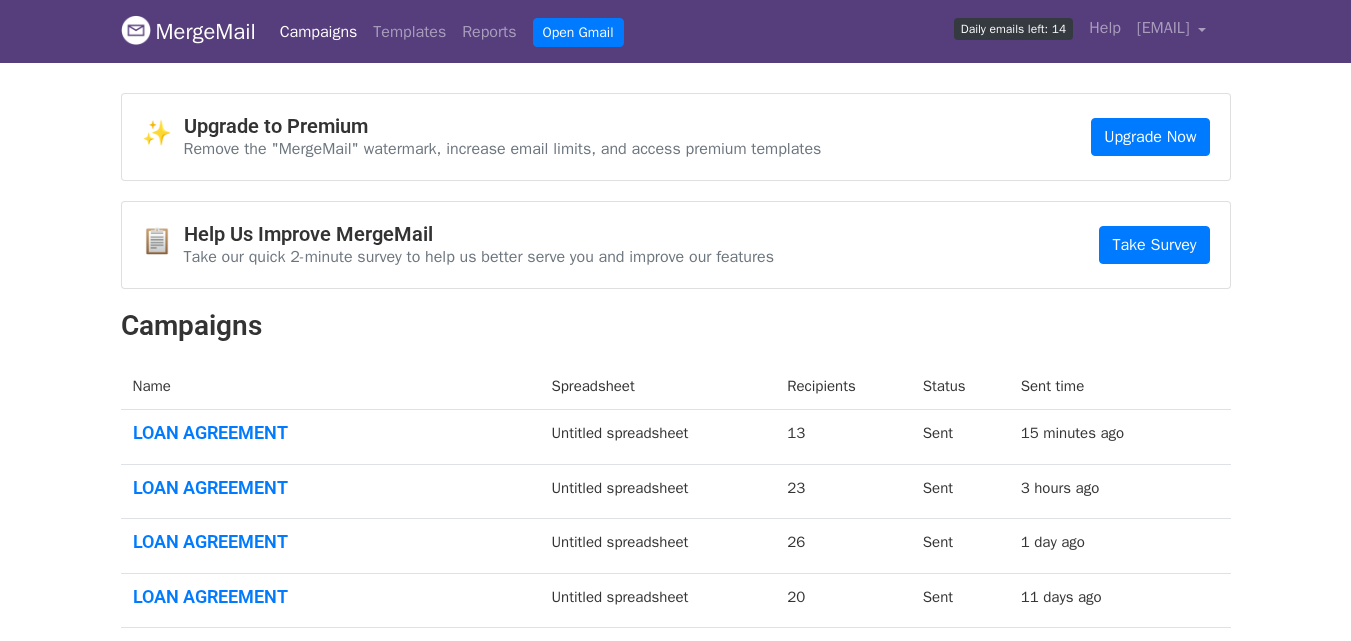 click on "📋
Help Us Improve MergeMail
Take our quick 2-minute survey to help us better serve you and improve our features
Take Survey" at bounding box center (676, 245) 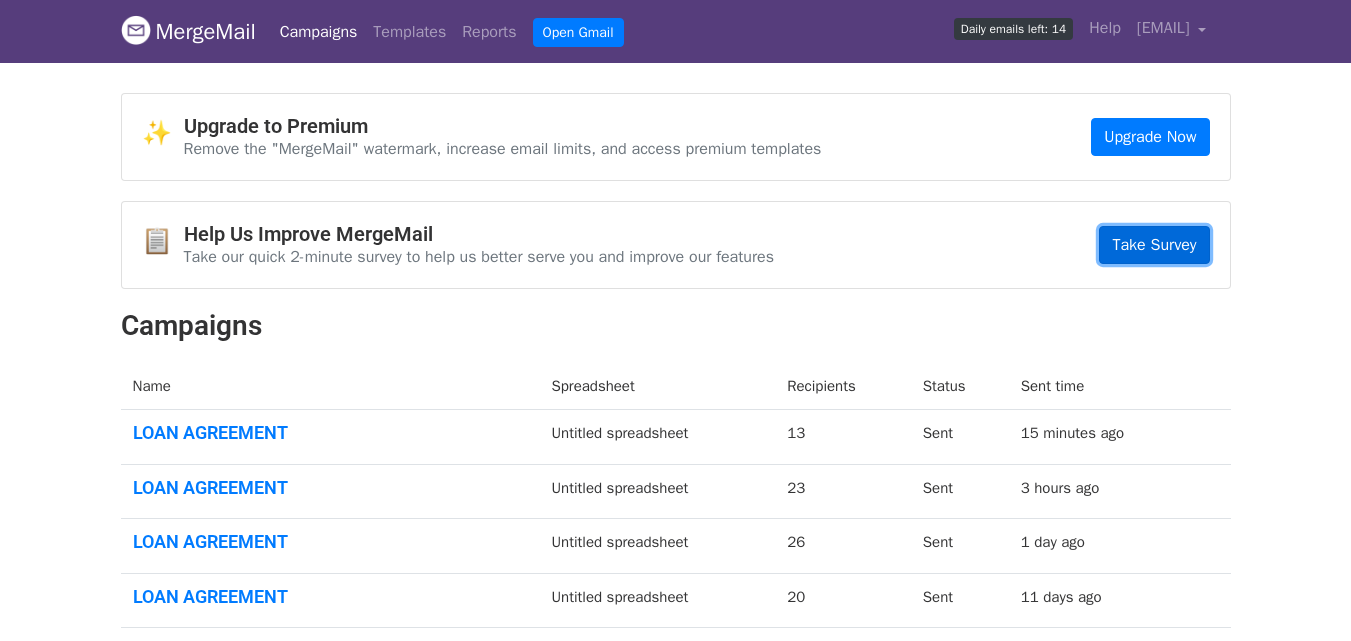 click on "Take Survey" at bounding box center [1154, 245] 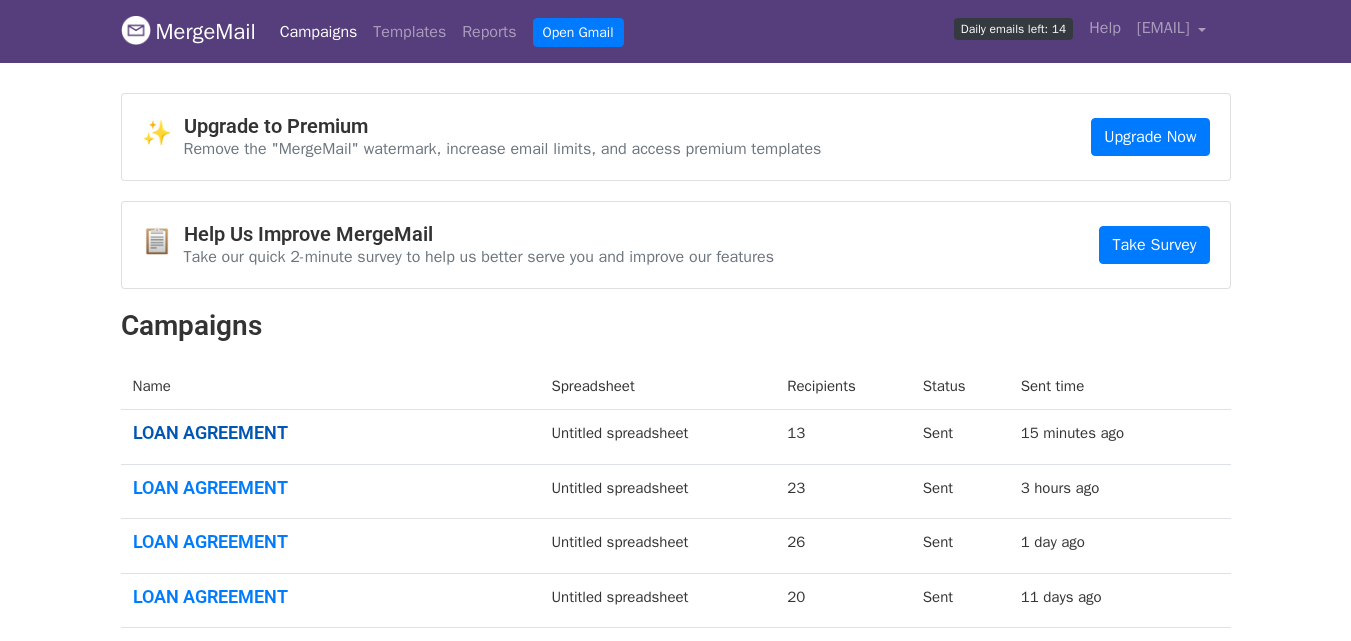 click on "LOAN AGREEMENT" at bounding box center [330, 433] 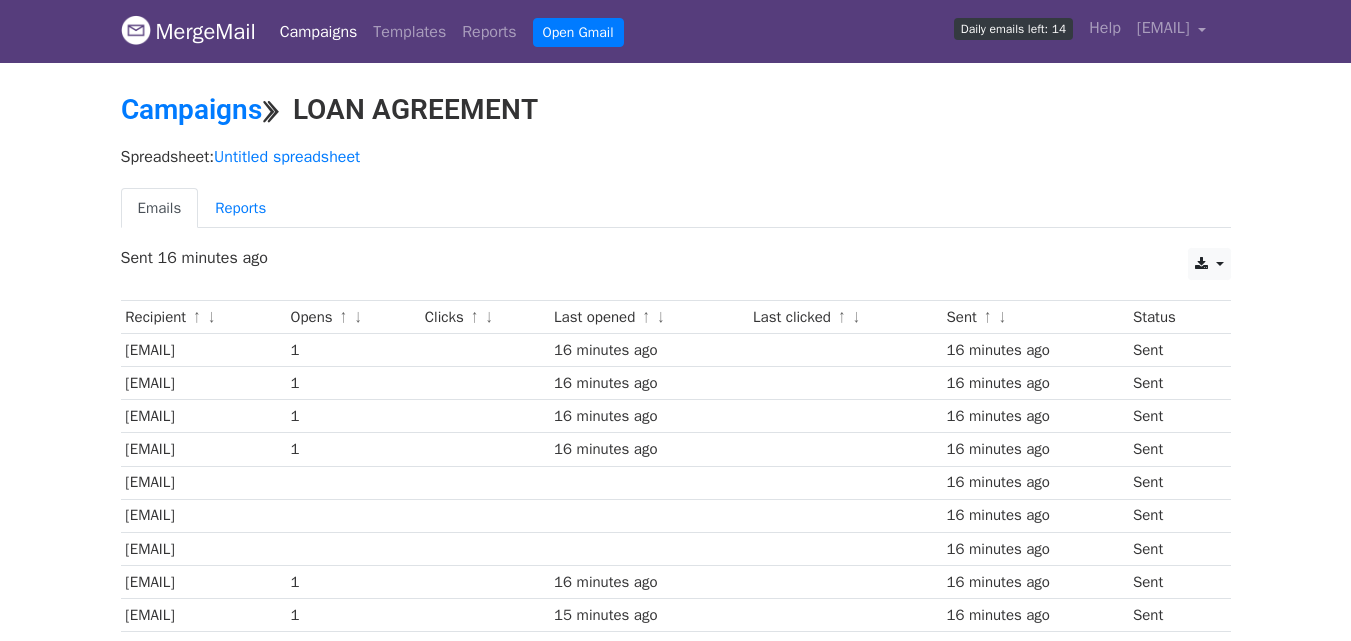 scroll, scrollTop: 0, scrollLeft: 0, axis: both 